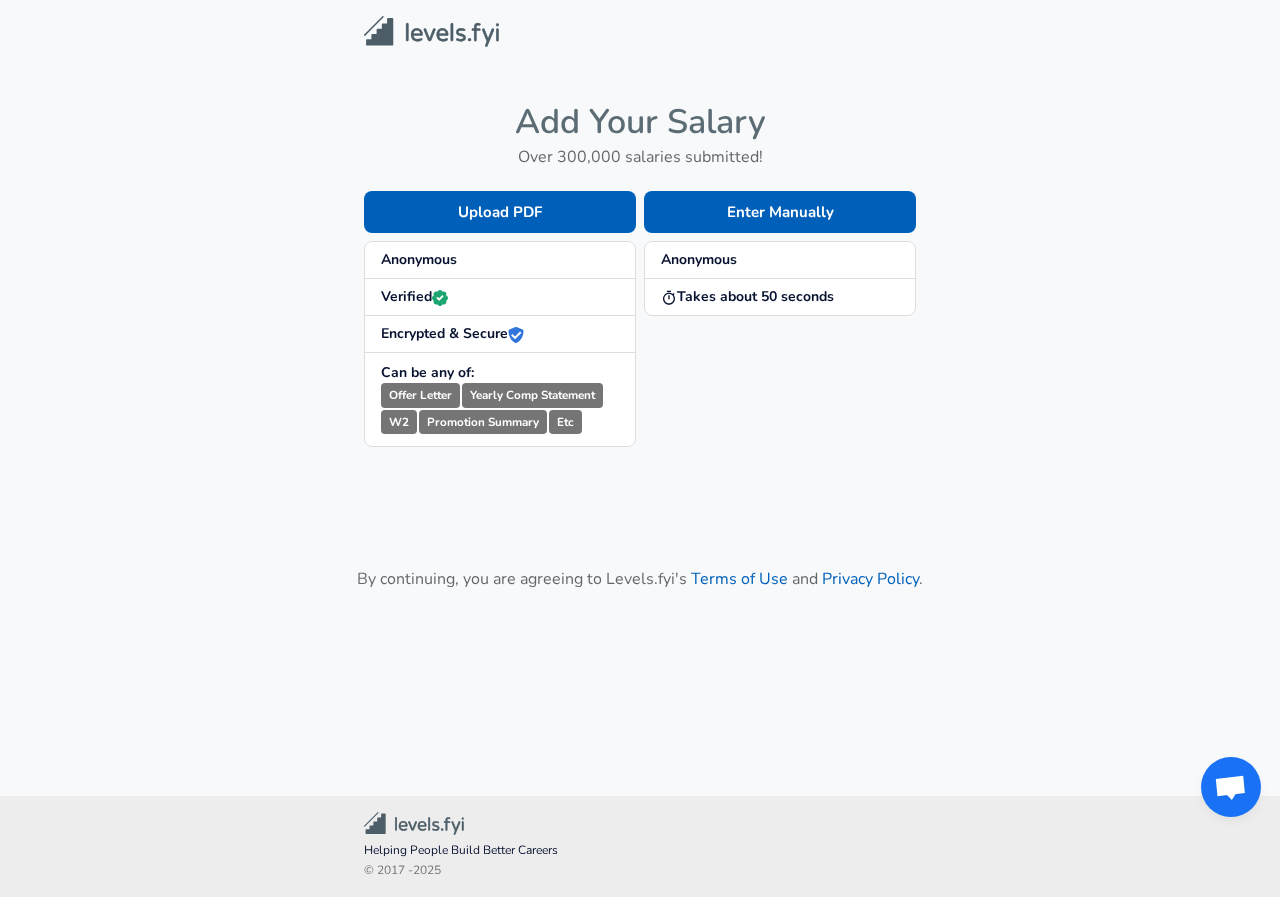 scroll, scrollTop: 0, scrollLeft: 0, axis: both 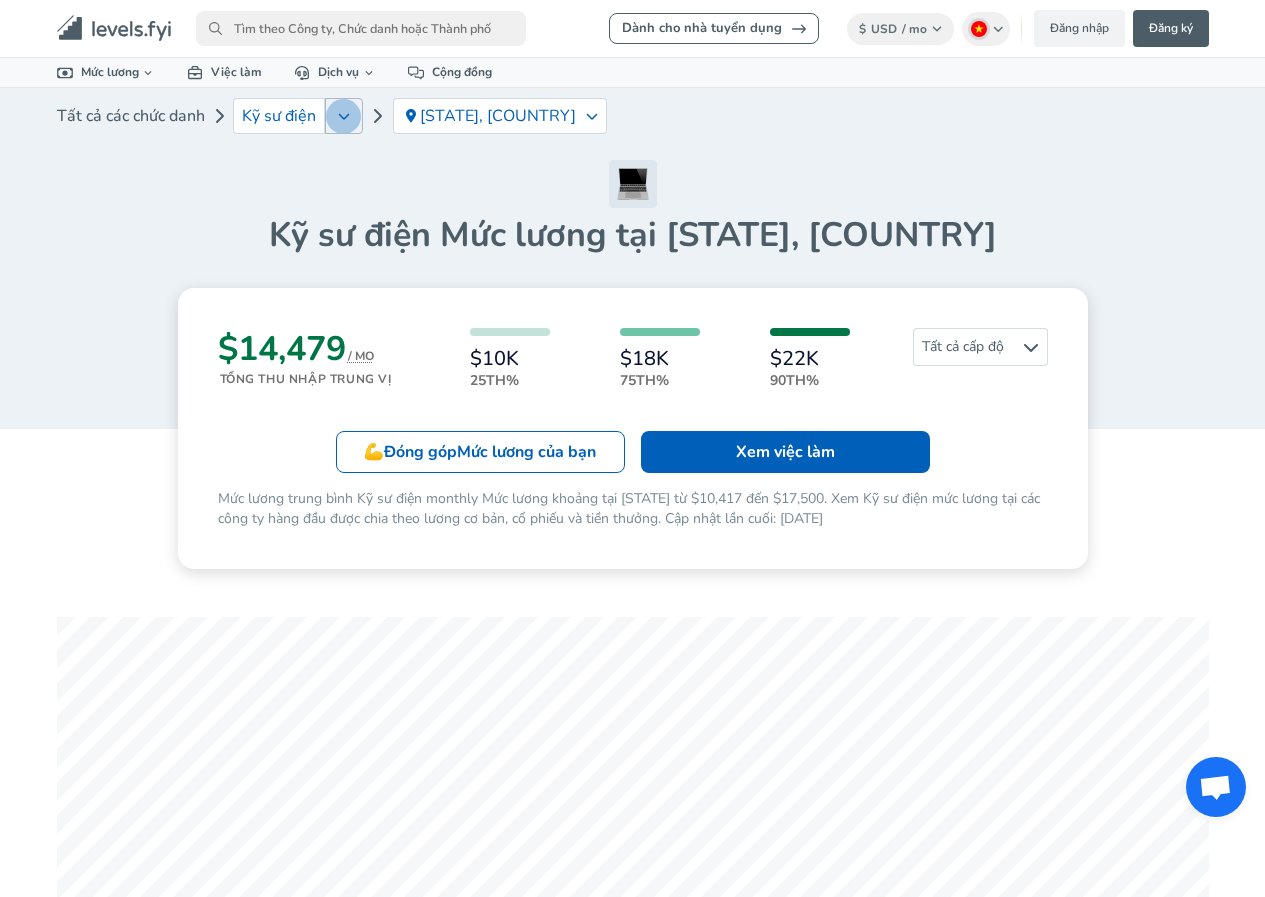 click 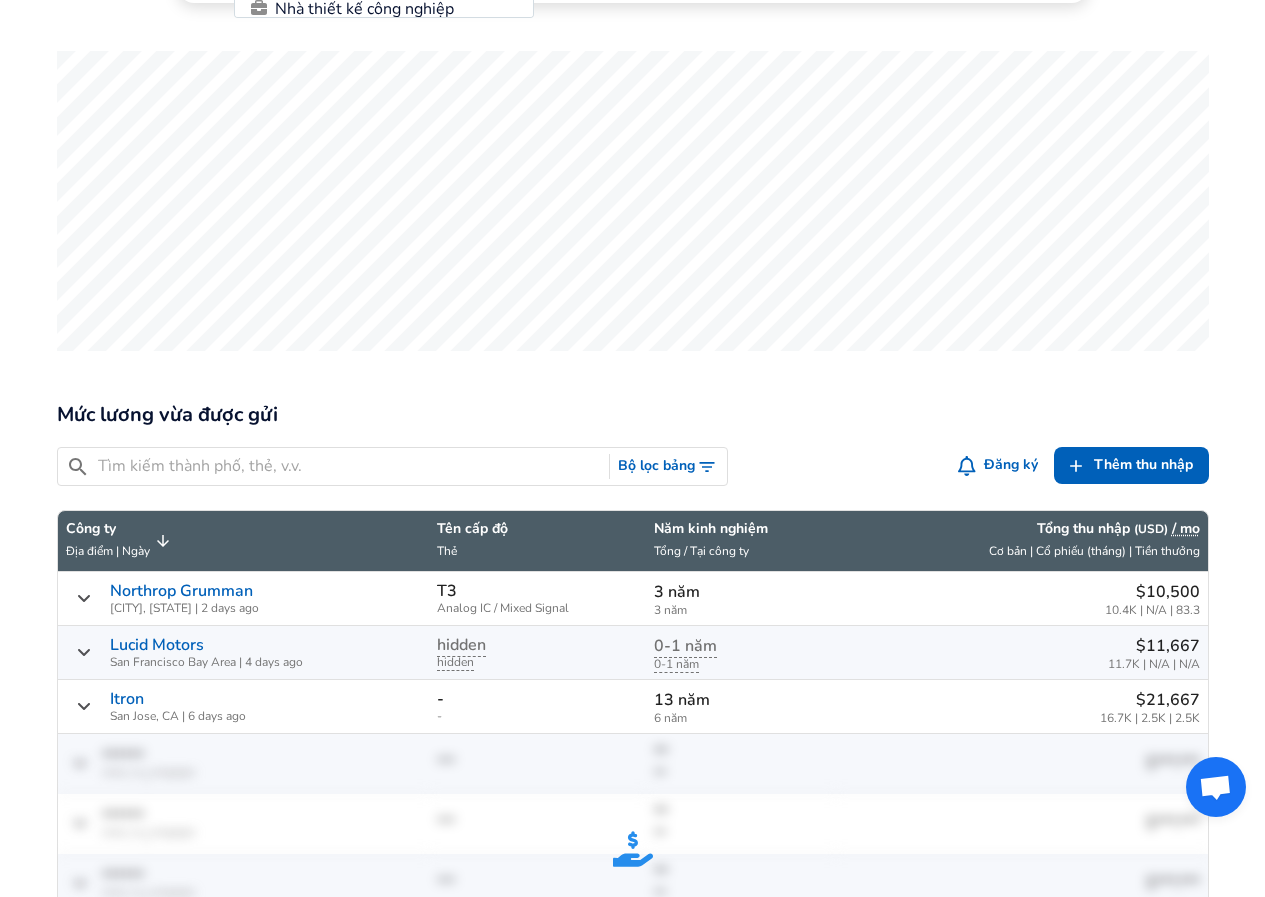 scroll, scrollTop: 600, scrollLeft: 0, axis: vertical 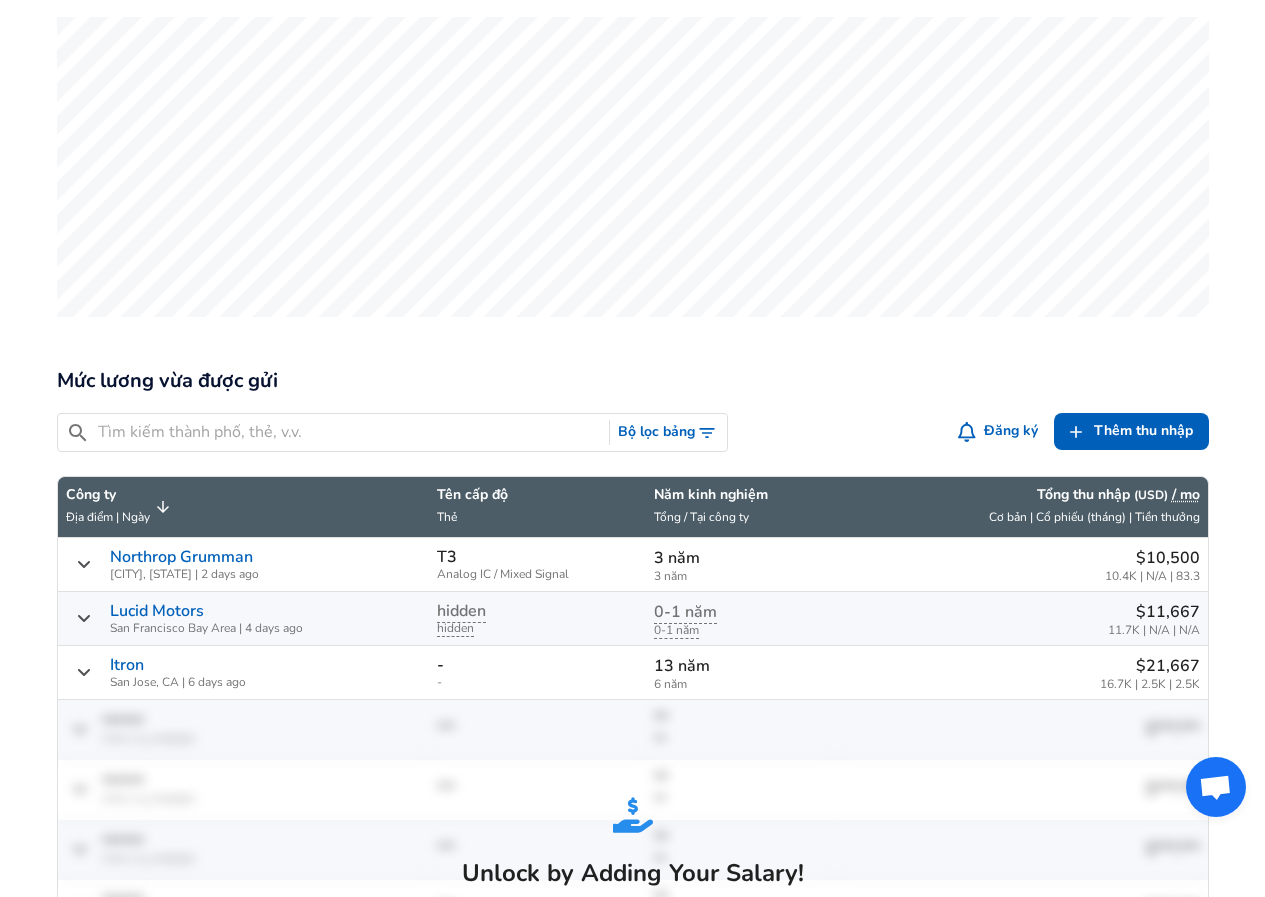 click 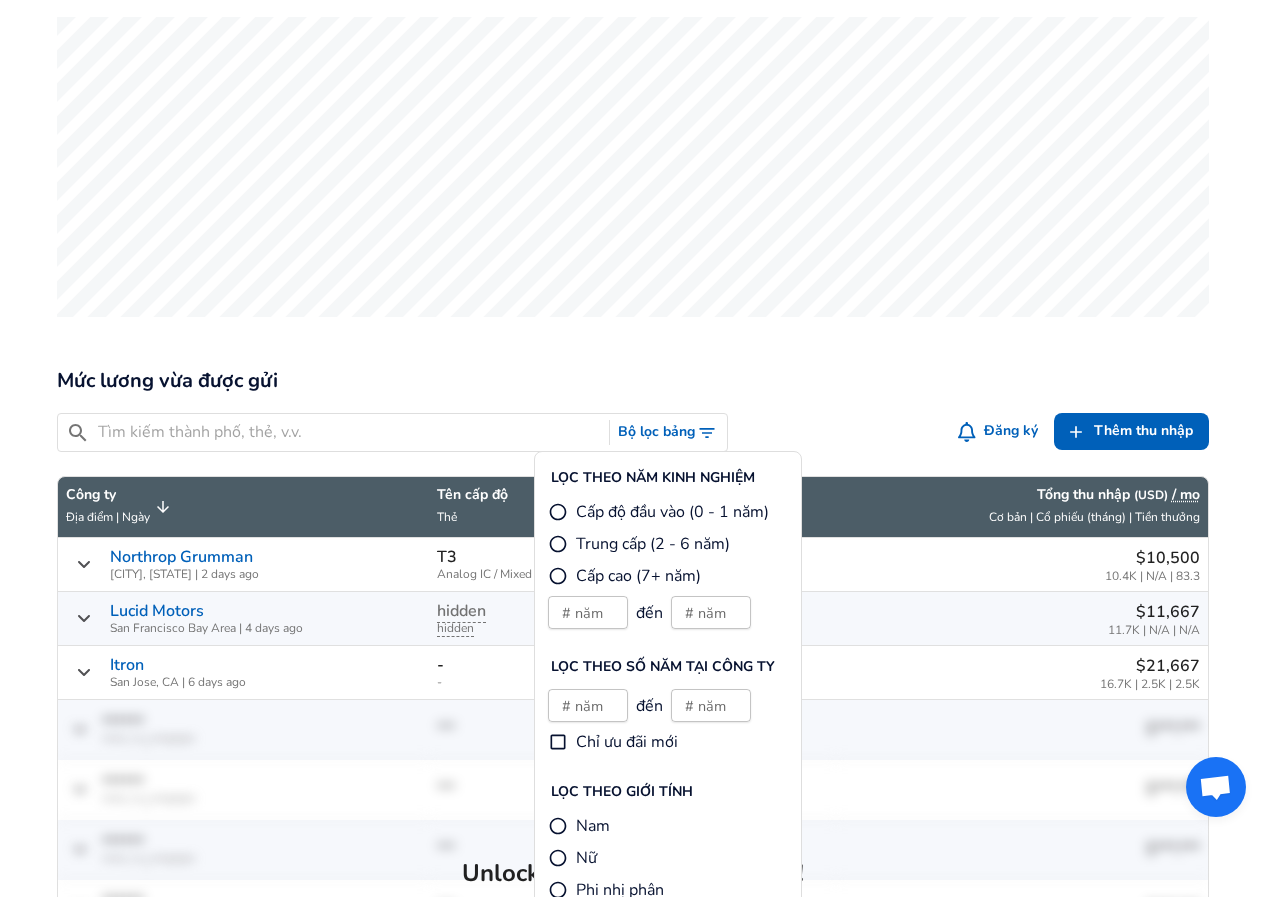 click on "Cấp cao (7+ năm)" at bounding box center [558, 576] 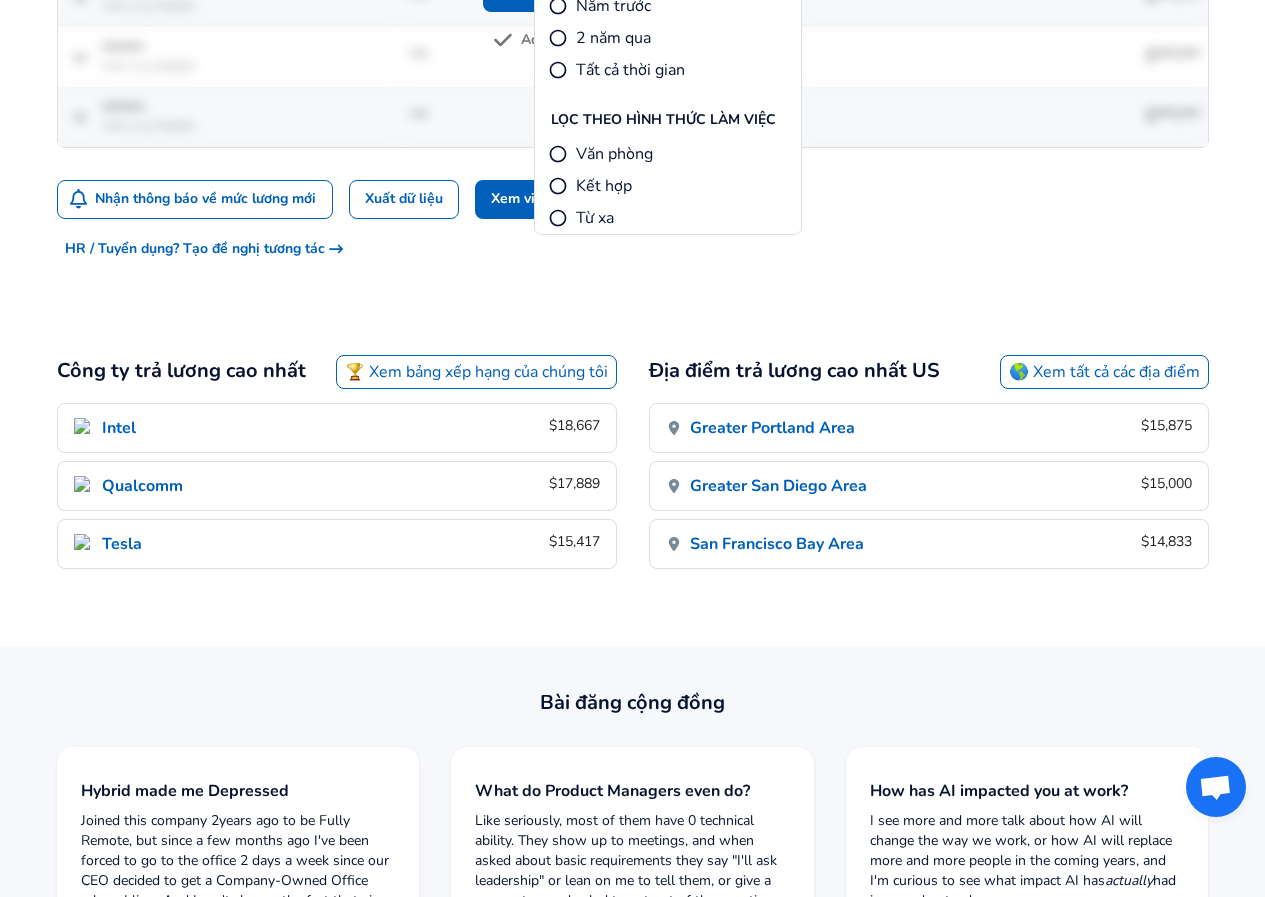scroll, scrollTop: 1800, scrollLeft: 0, axis: vertical 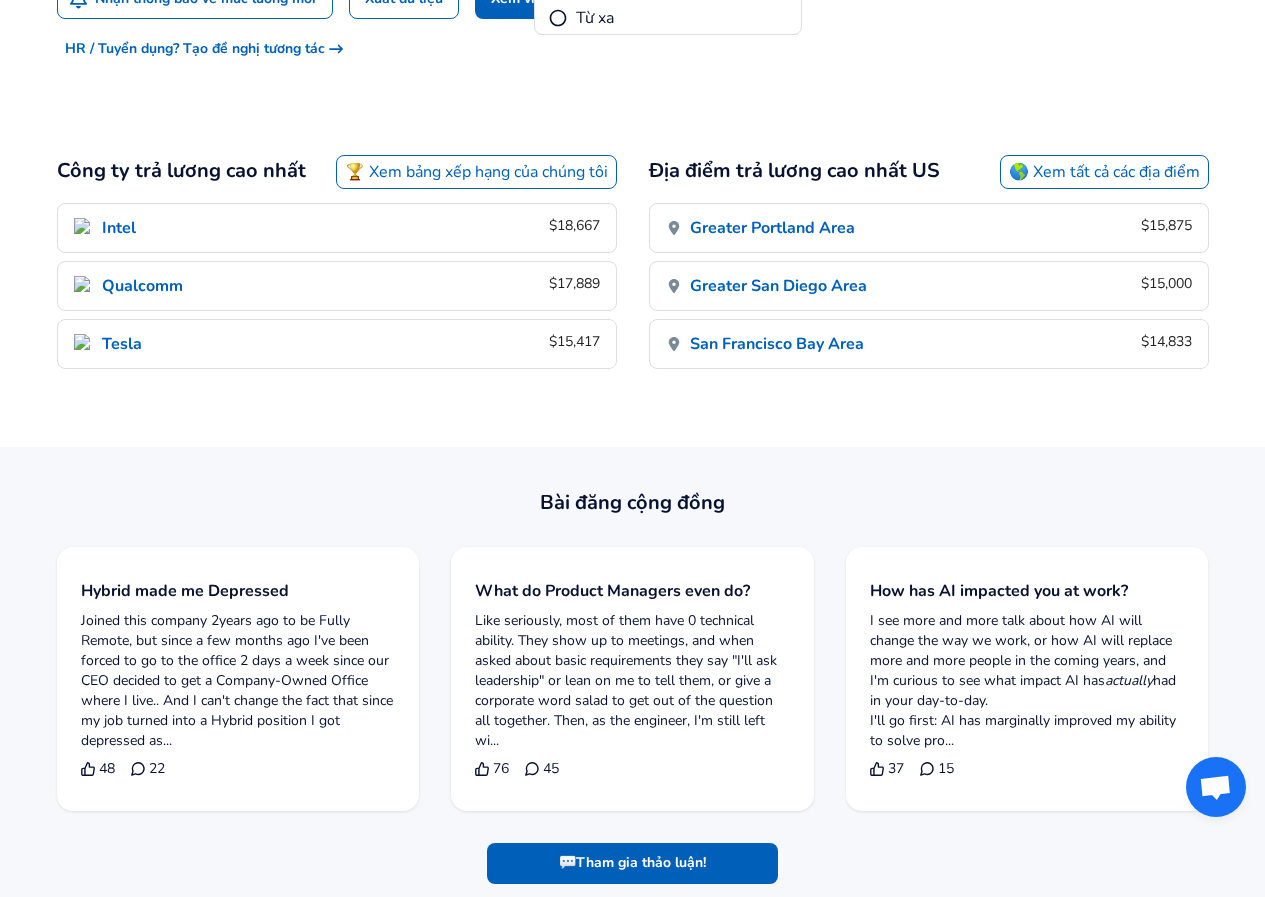 click on "🏆 Xem bảng xếp hạng của chúng tôi" at bounding box center [476, 172] 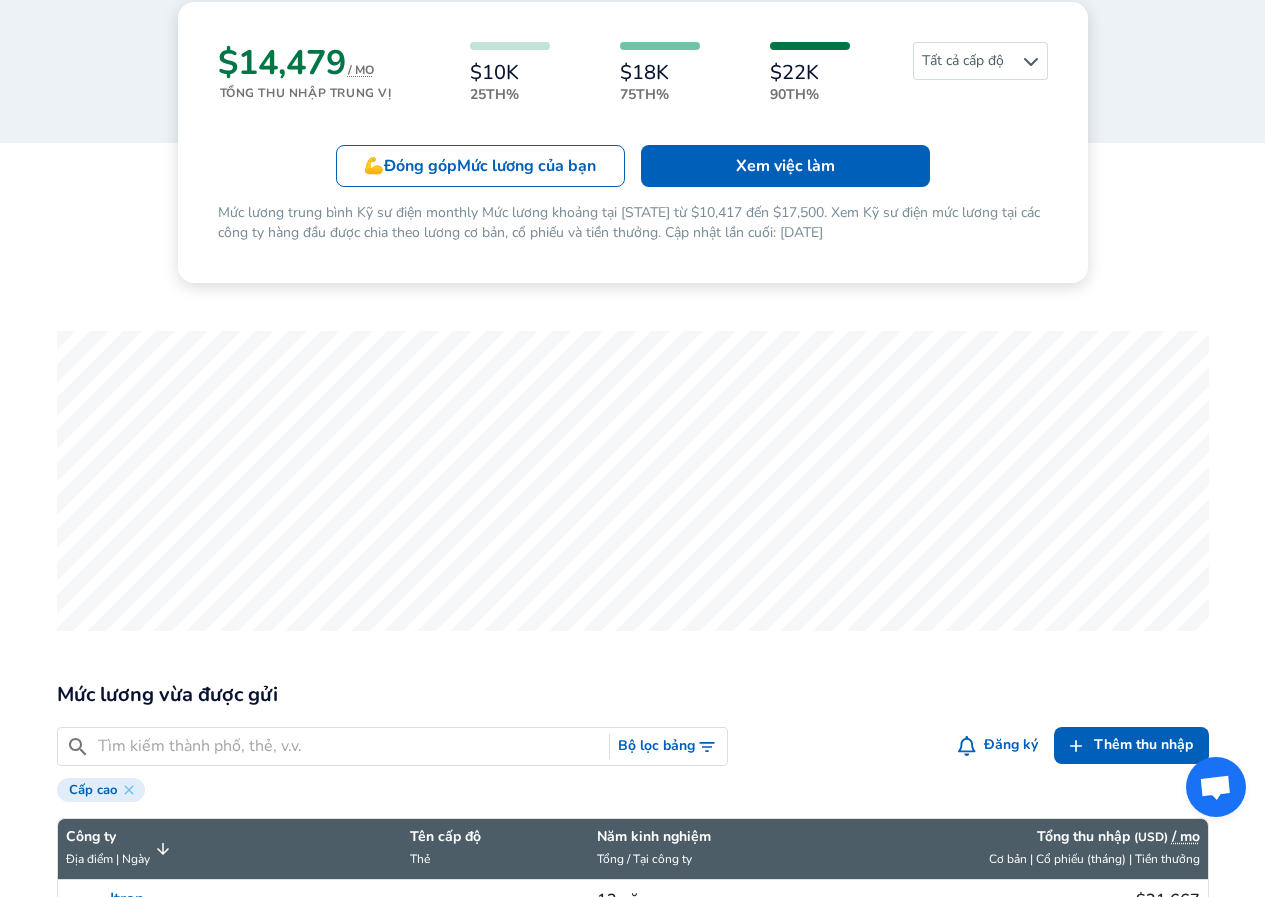 scroll, scrollTop: 400, scrollLeft: 0, axis: vertical 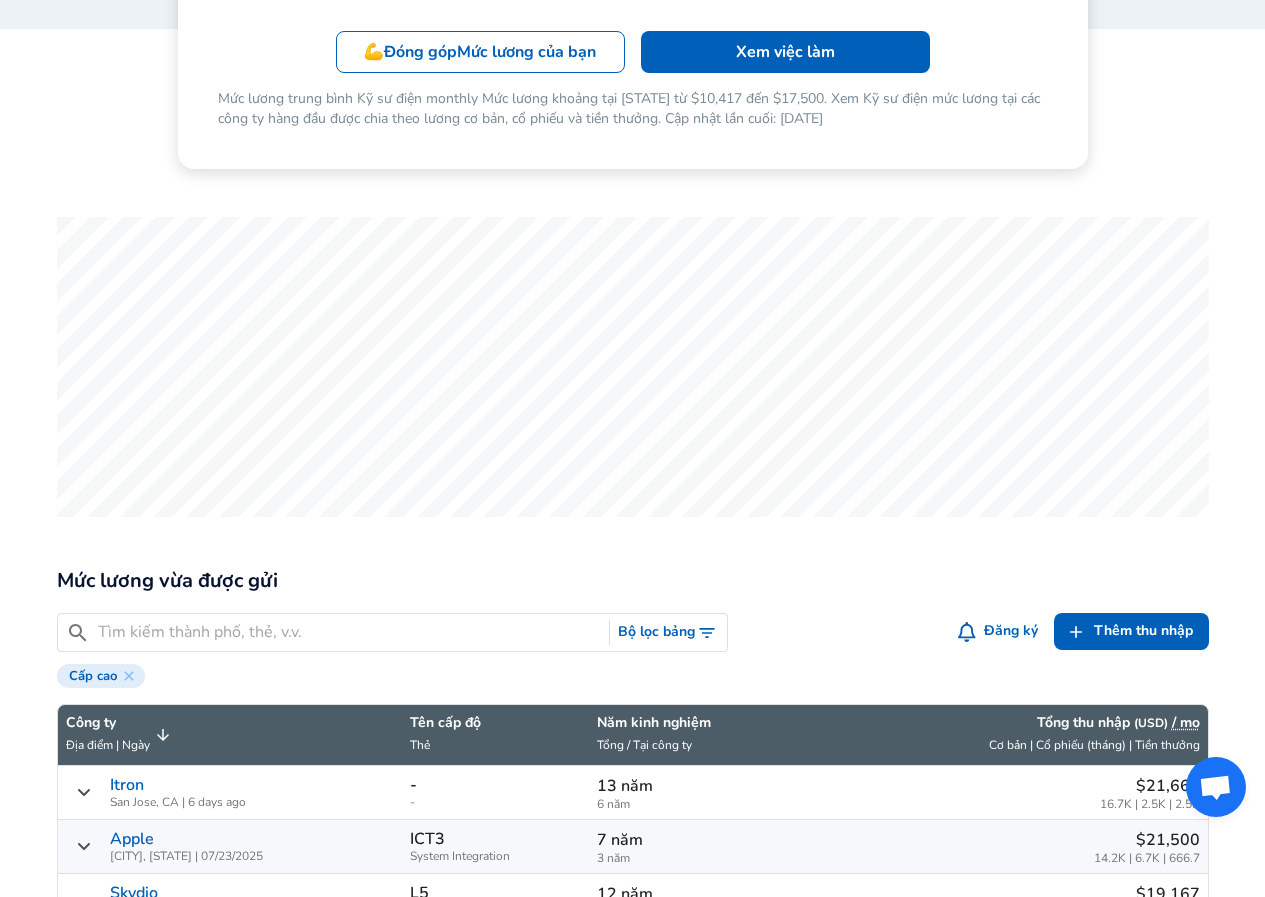 click at bounding box center [350, 632] 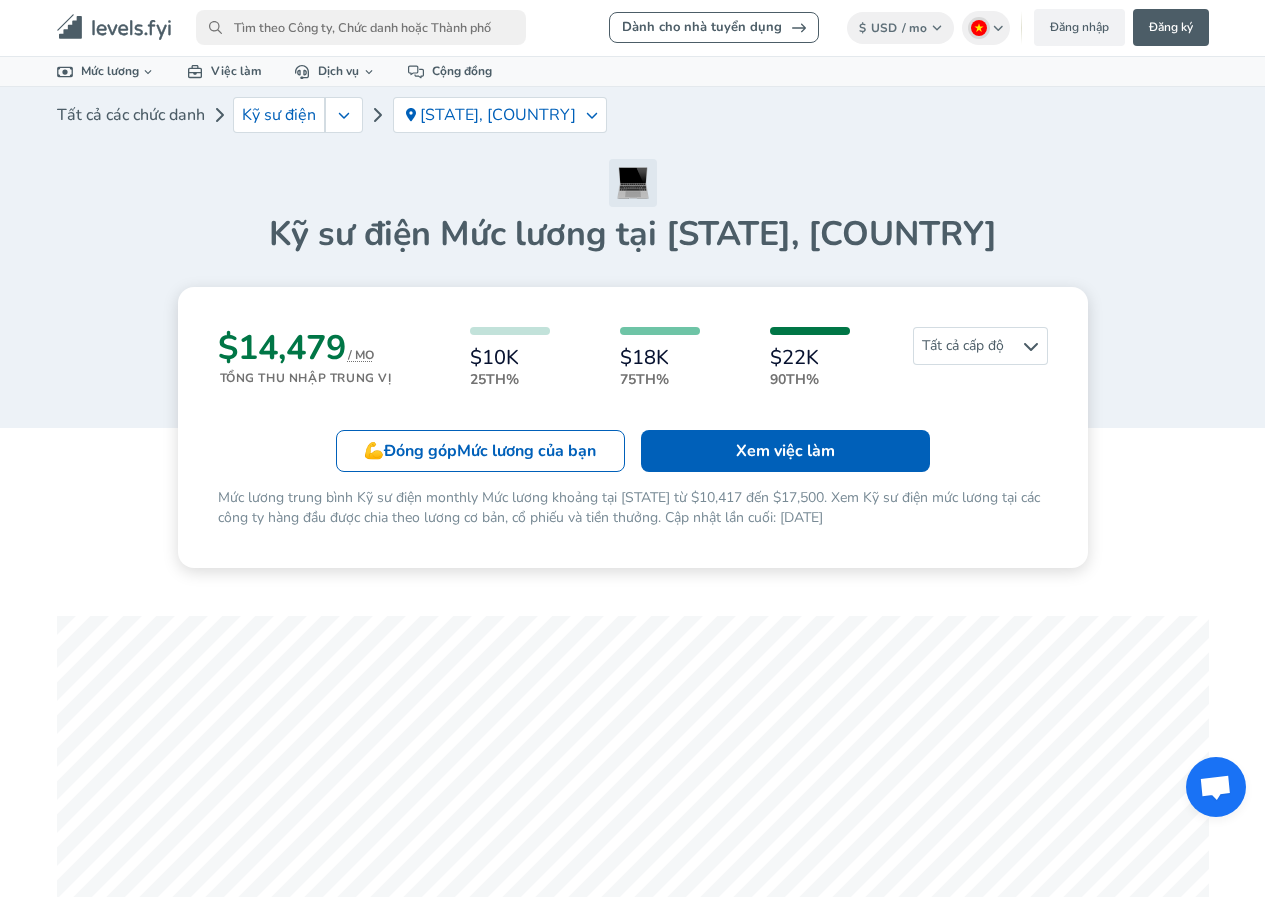 scroll, scrollTop: 0, scrollLeft: 0, axis: both 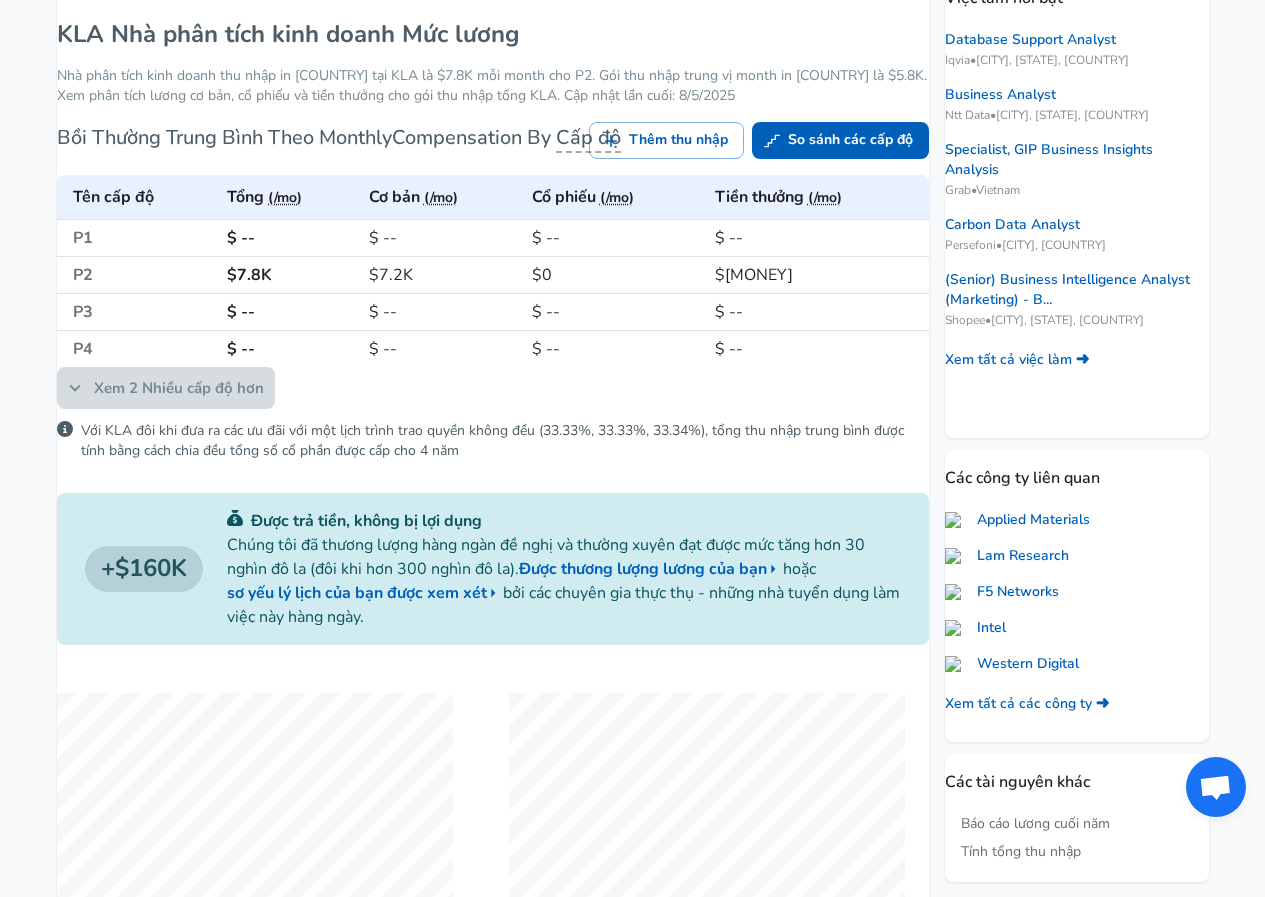 click on "Xem   2   Nhiều cấp độ hơn" at bounding box center (166, 388) 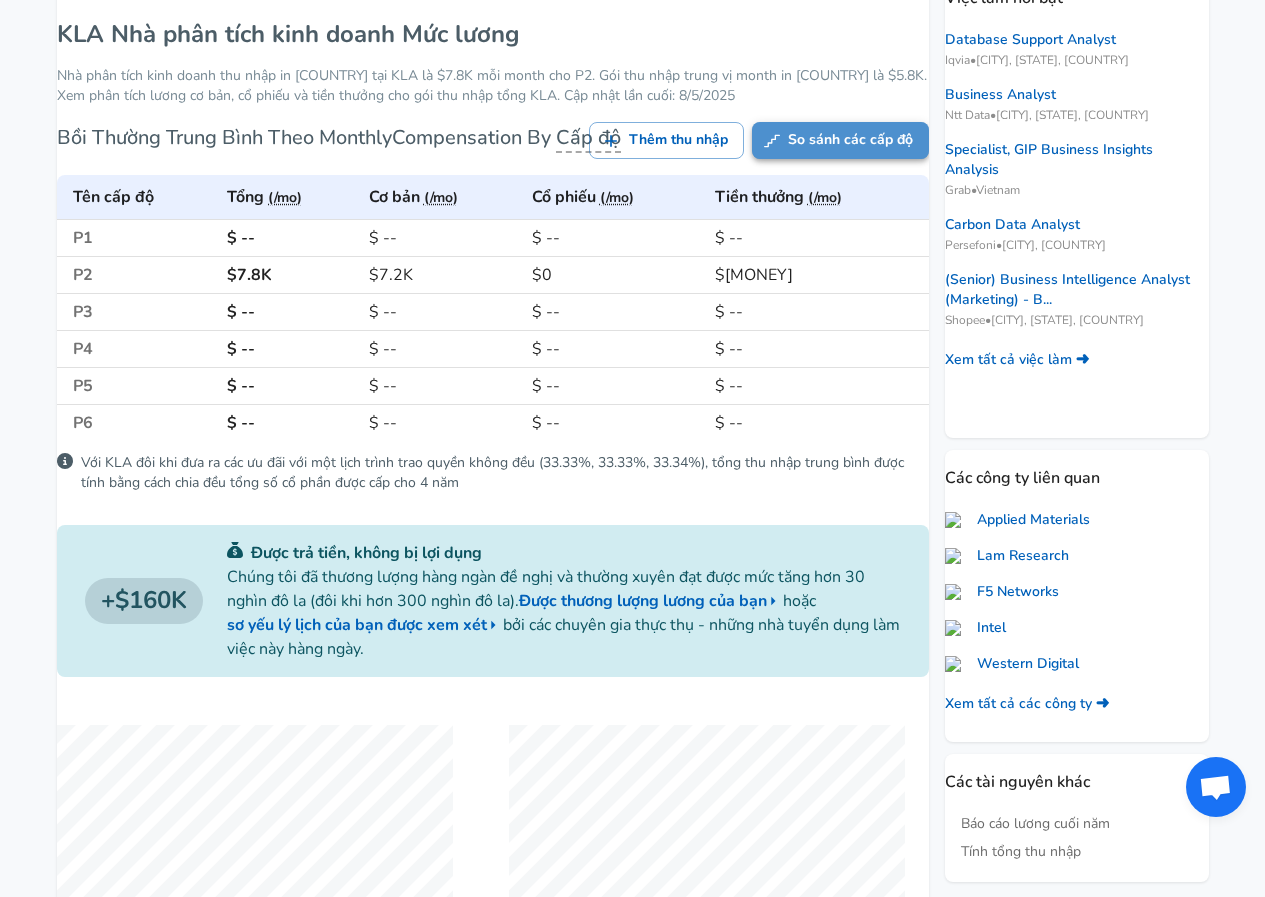 click on "So sánh các cấp độ" at bounding box center [840, 140] 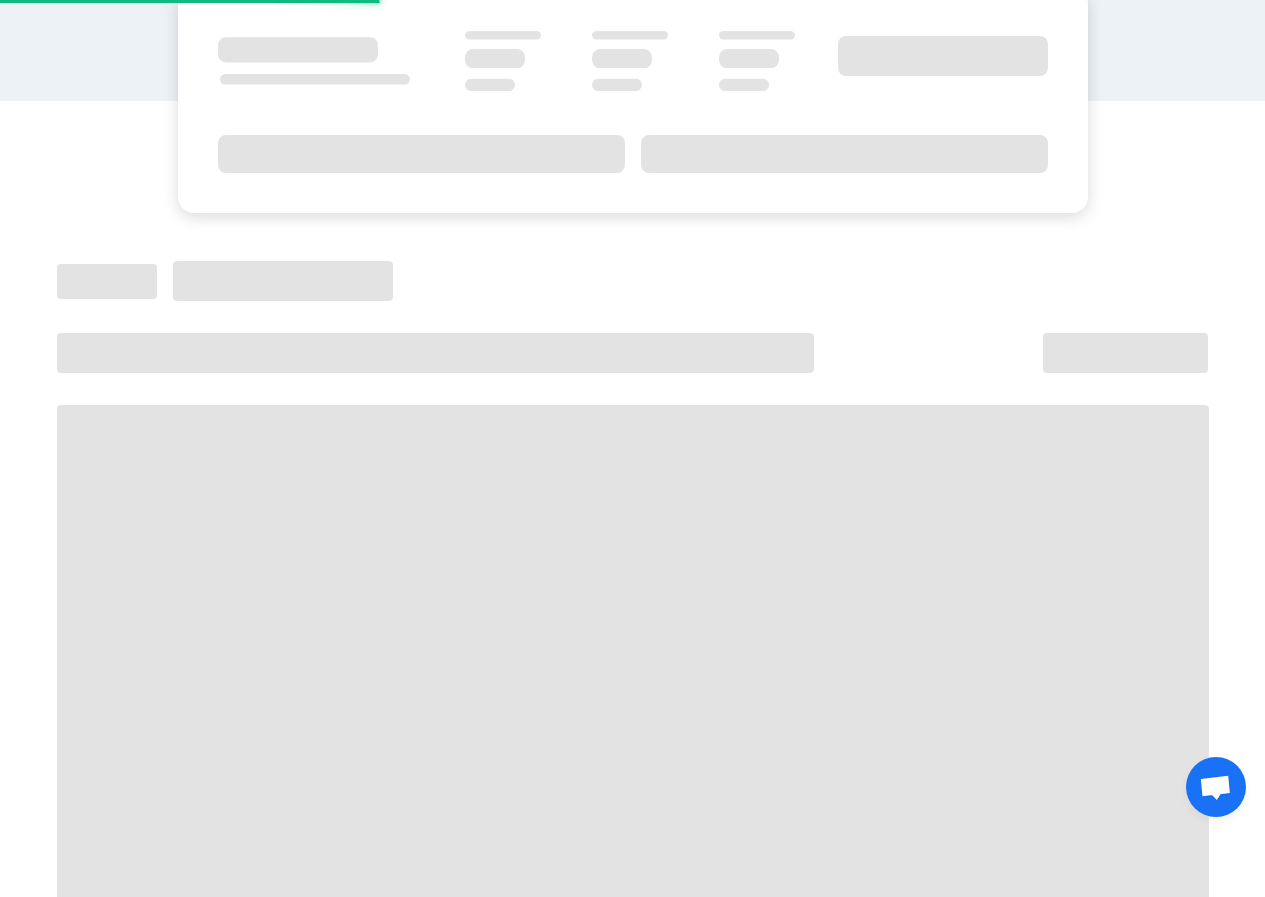 scroll, scrollTop: 0, scrollLeft: 0, axis: both 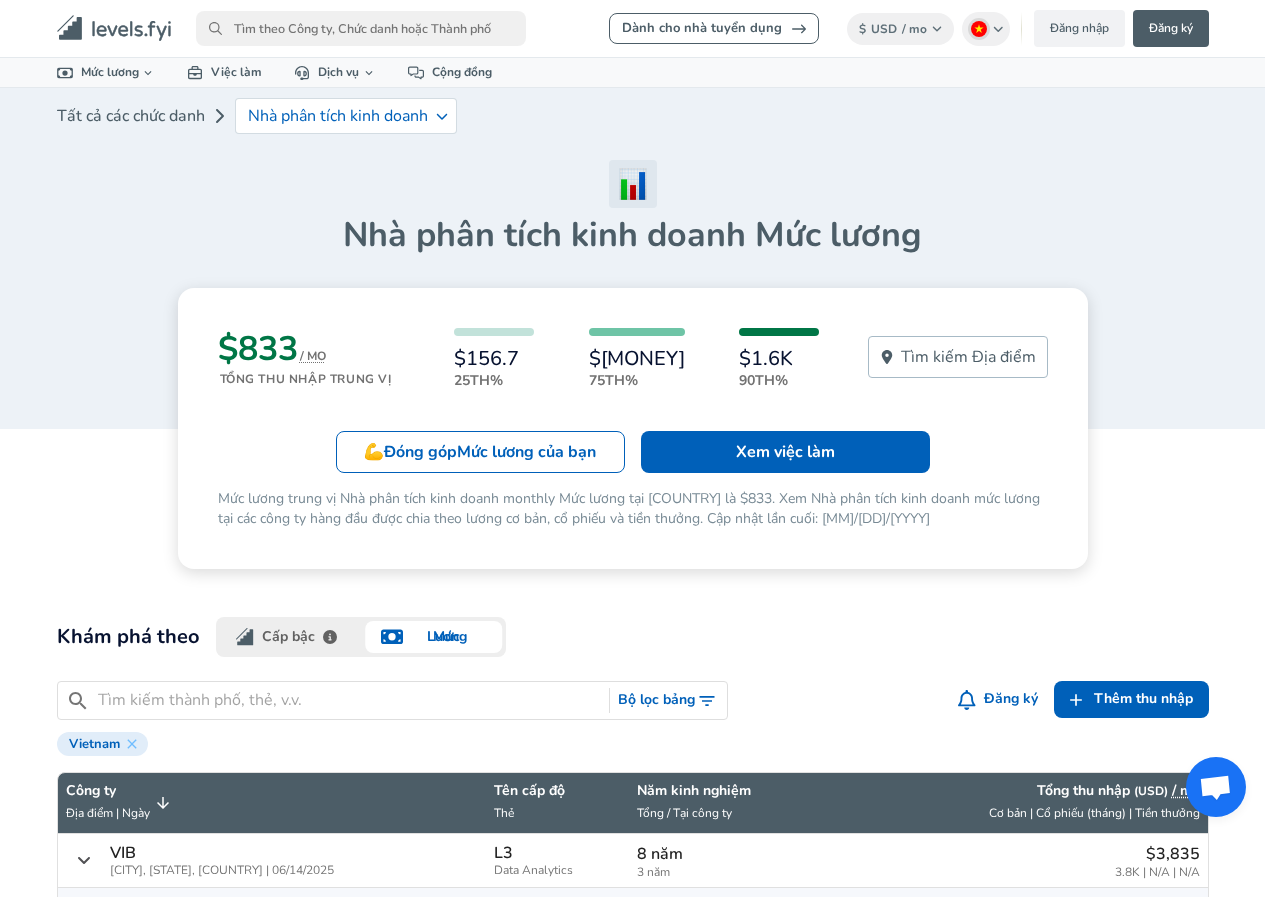click on "Tìm kiếm Địa điểm" at bounding box center (968, 357) 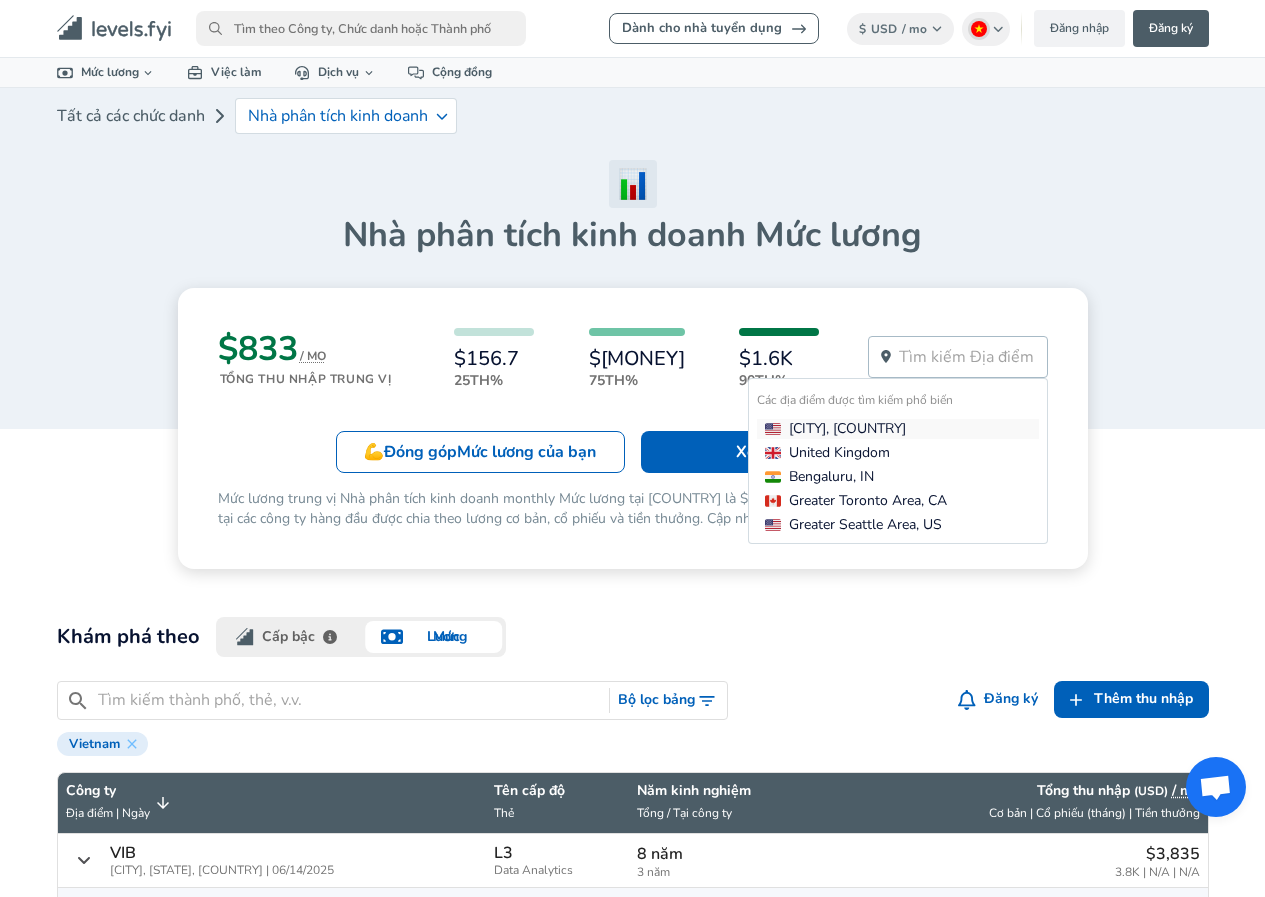 click on "[CITY], [COUNTRY]" at bounding box center [902, 429] 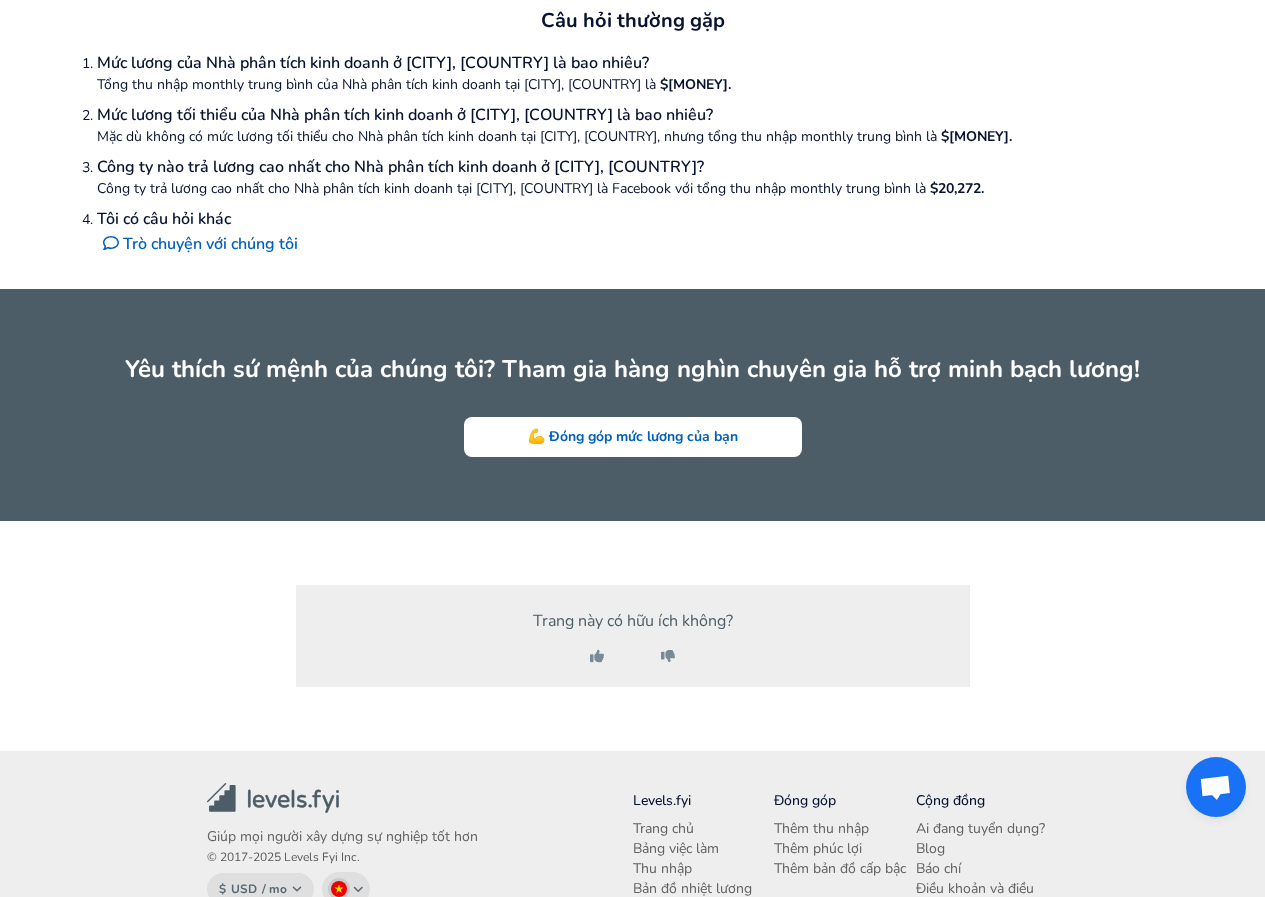 scroll, scrollTop: 3582, scrollLeft: 0, axis: vertical 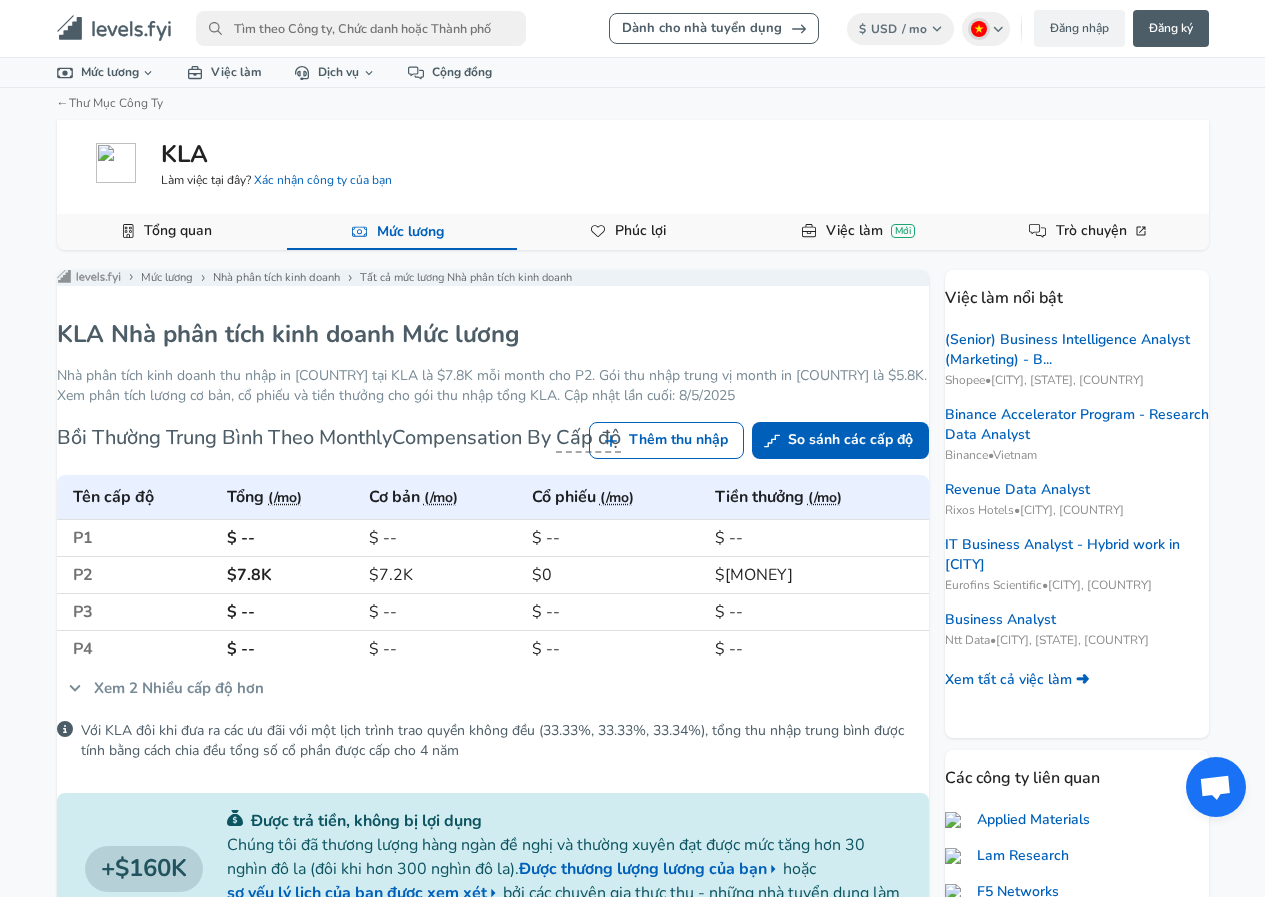 click on "Thêm thu nhập" at bounding box center (666, 440) 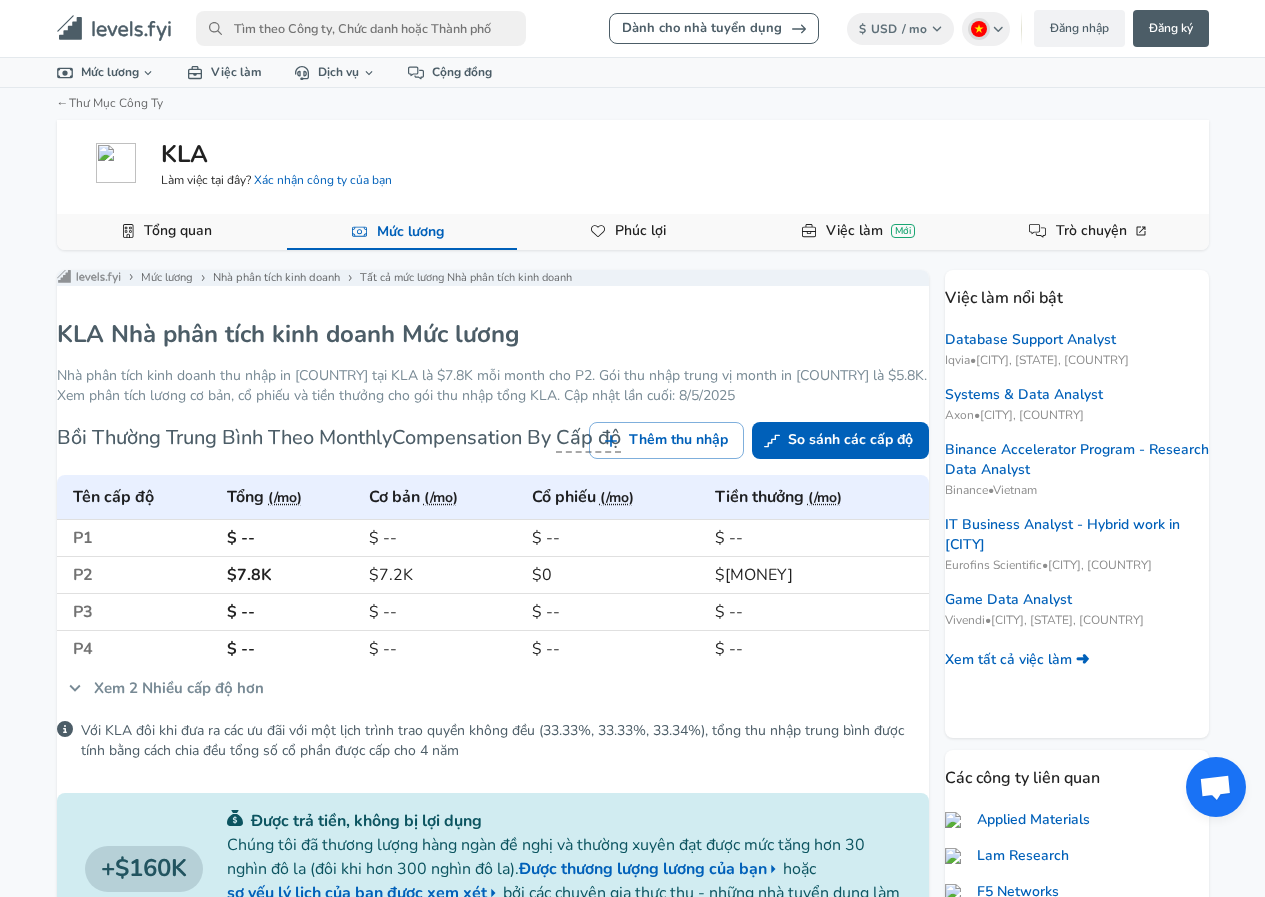 click on "Tổng quan" at bounding box center (178, 231) 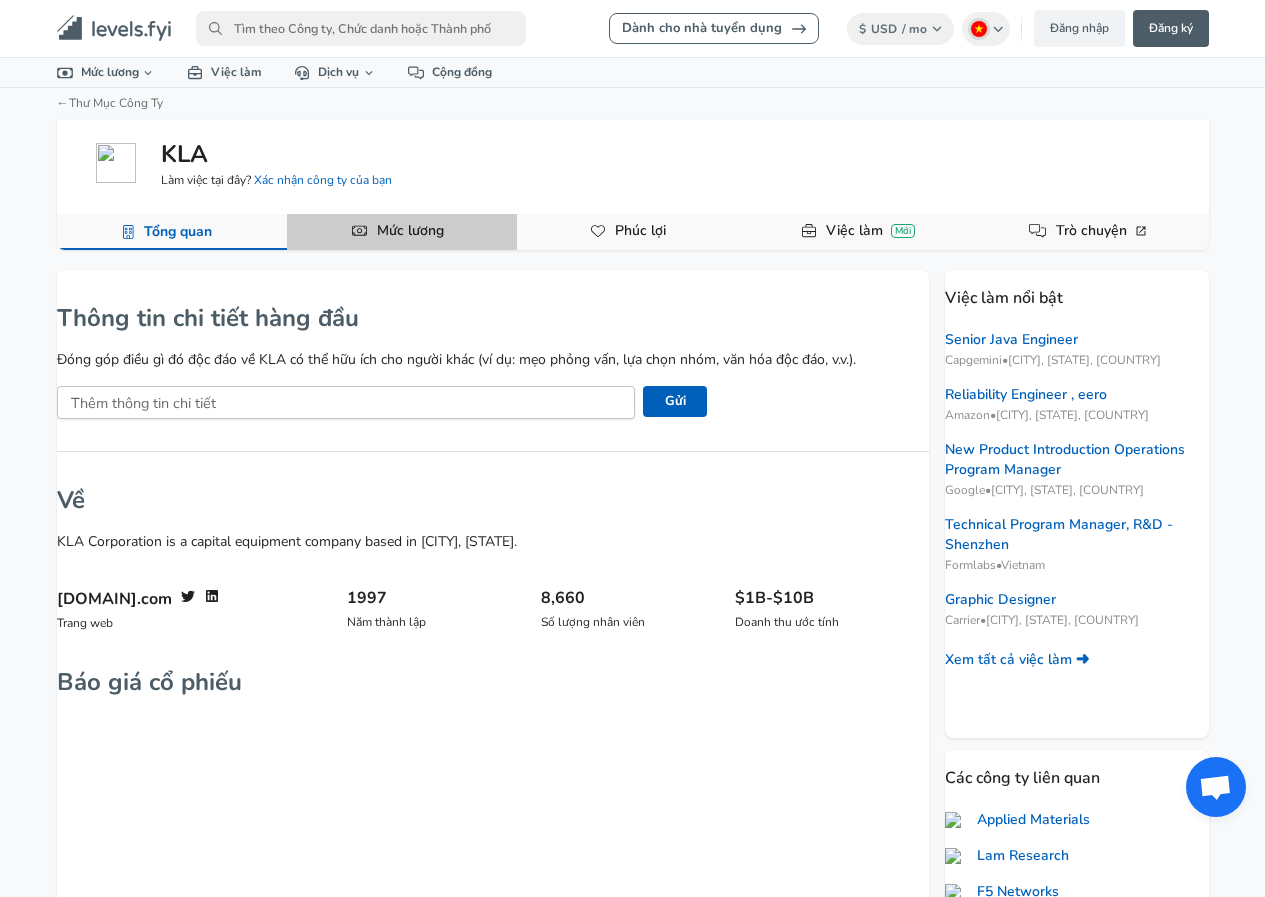 click on "Mức lương" at bounding box center [410, 231] 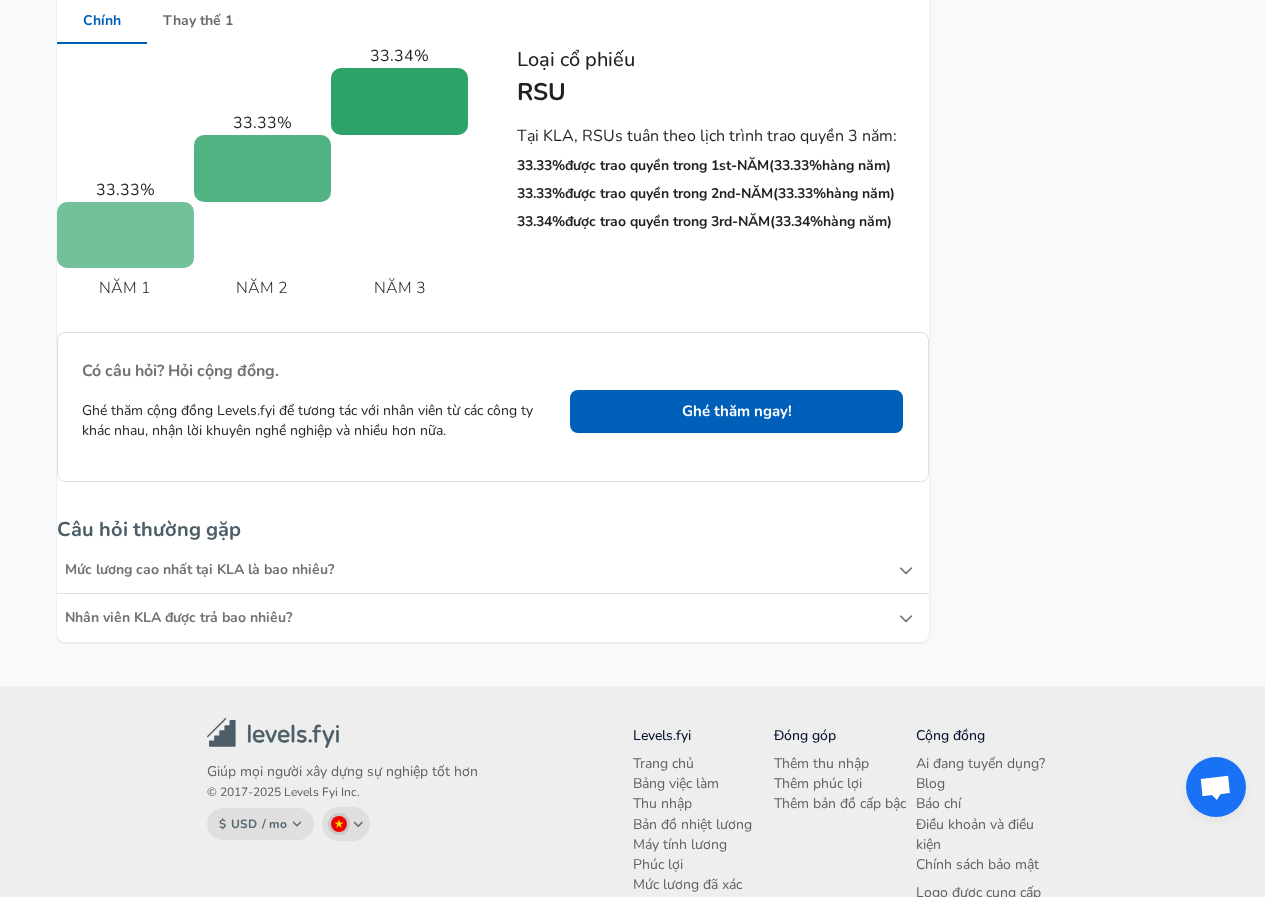 scroll, scrollTop: 4200, scrollLeft: 0, axis: vertical 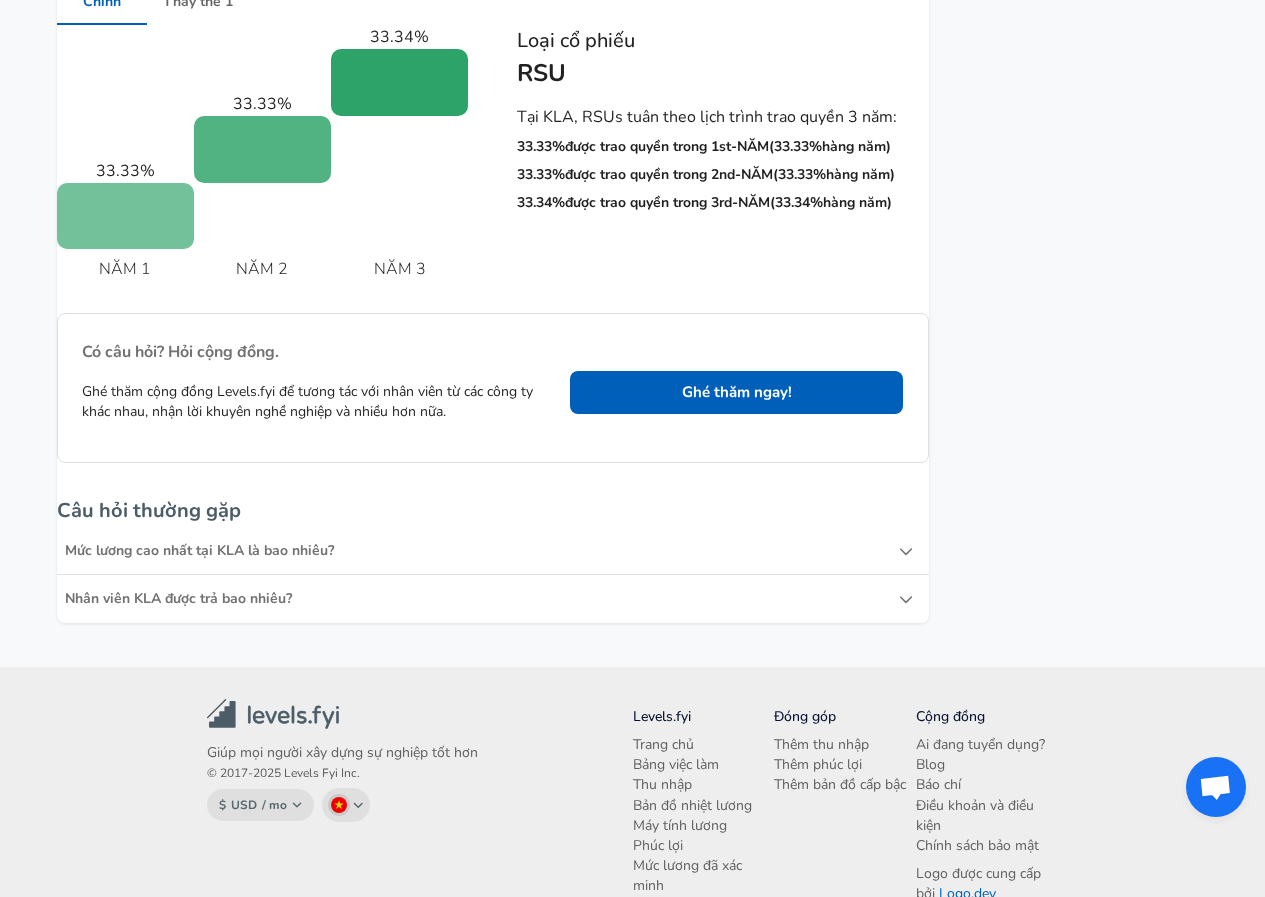click 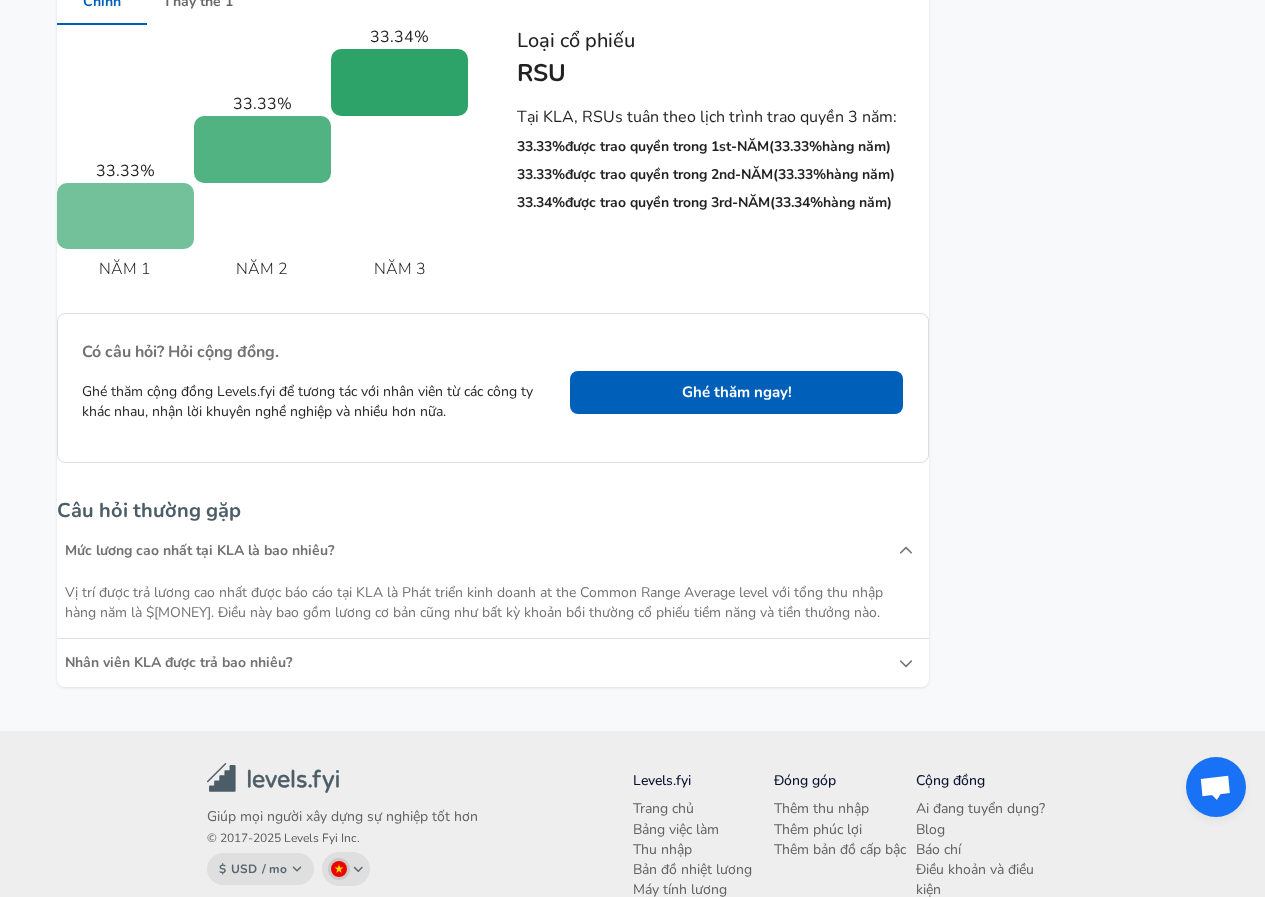 click 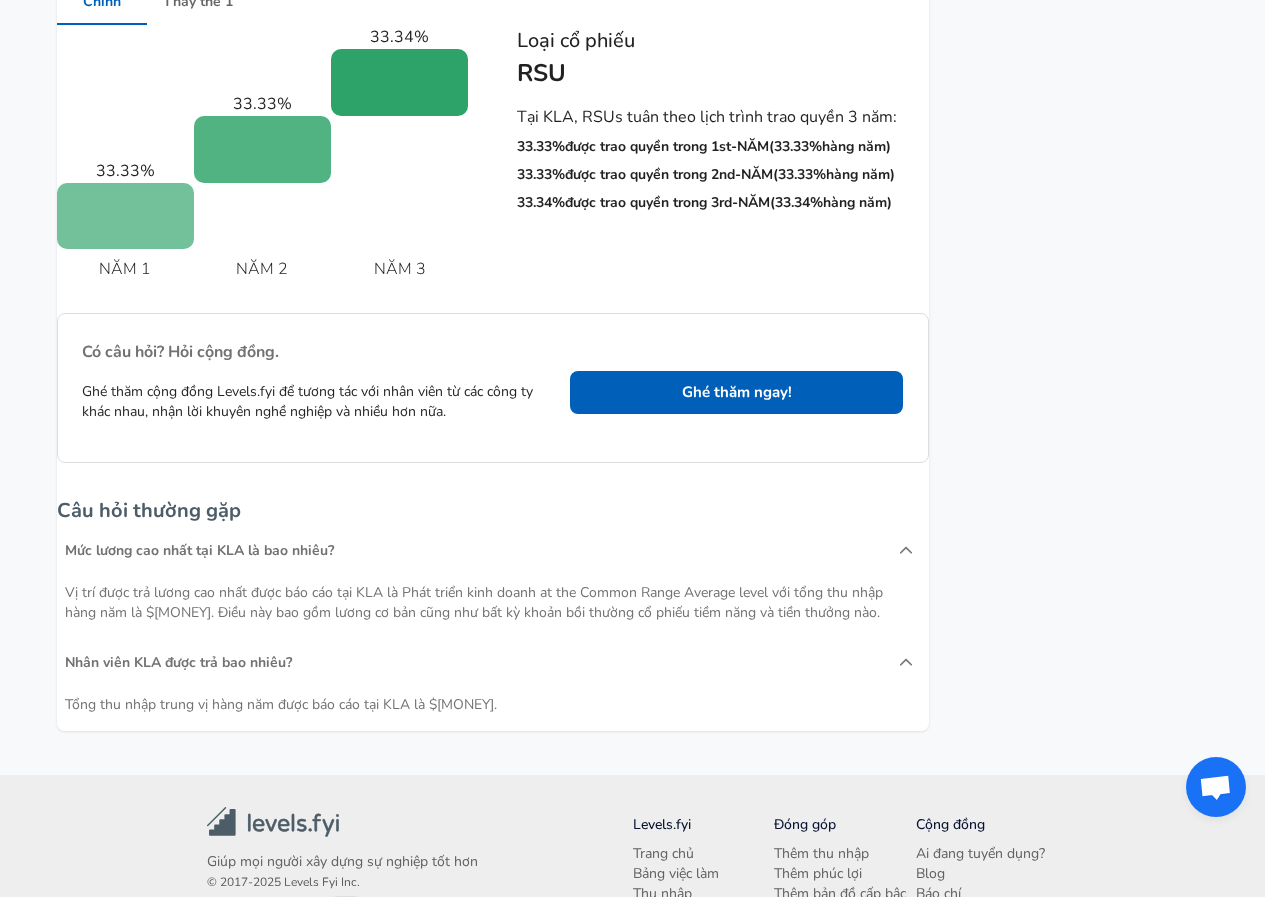 scroll, scrollTop: 4541, scrollLeft: 0, axis: vertical 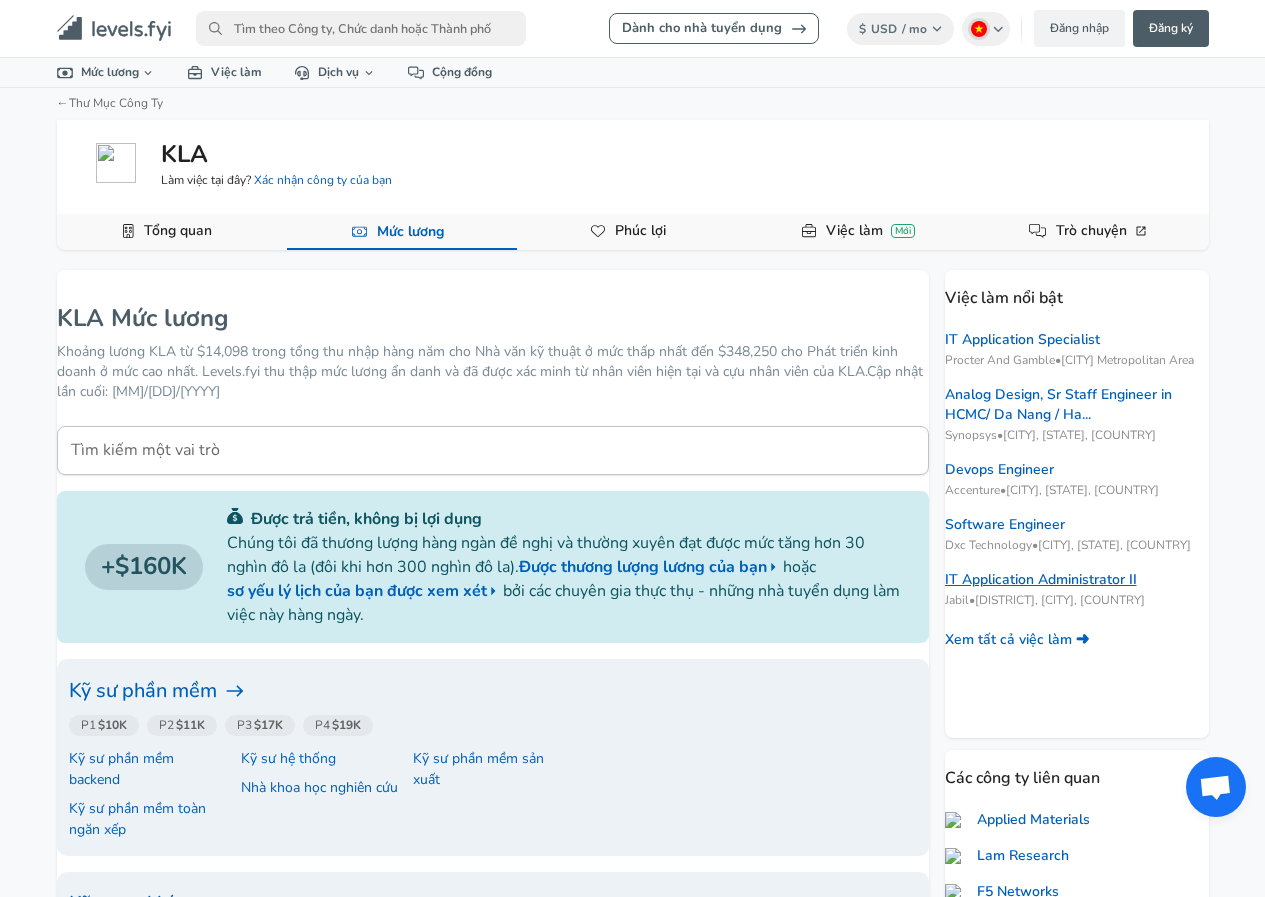 click on "IT Application Administrator II" at bounding box center [1041, 580] 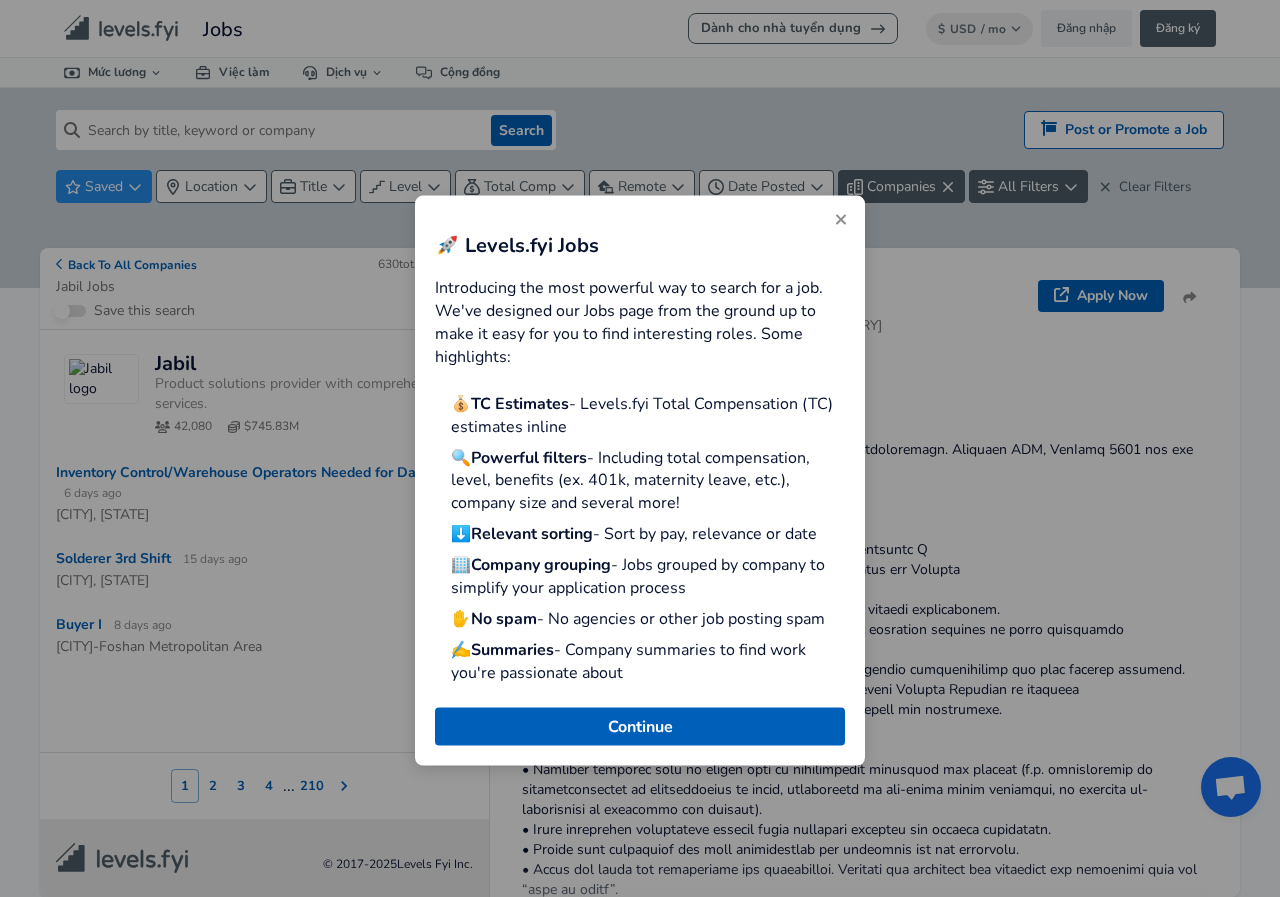 click 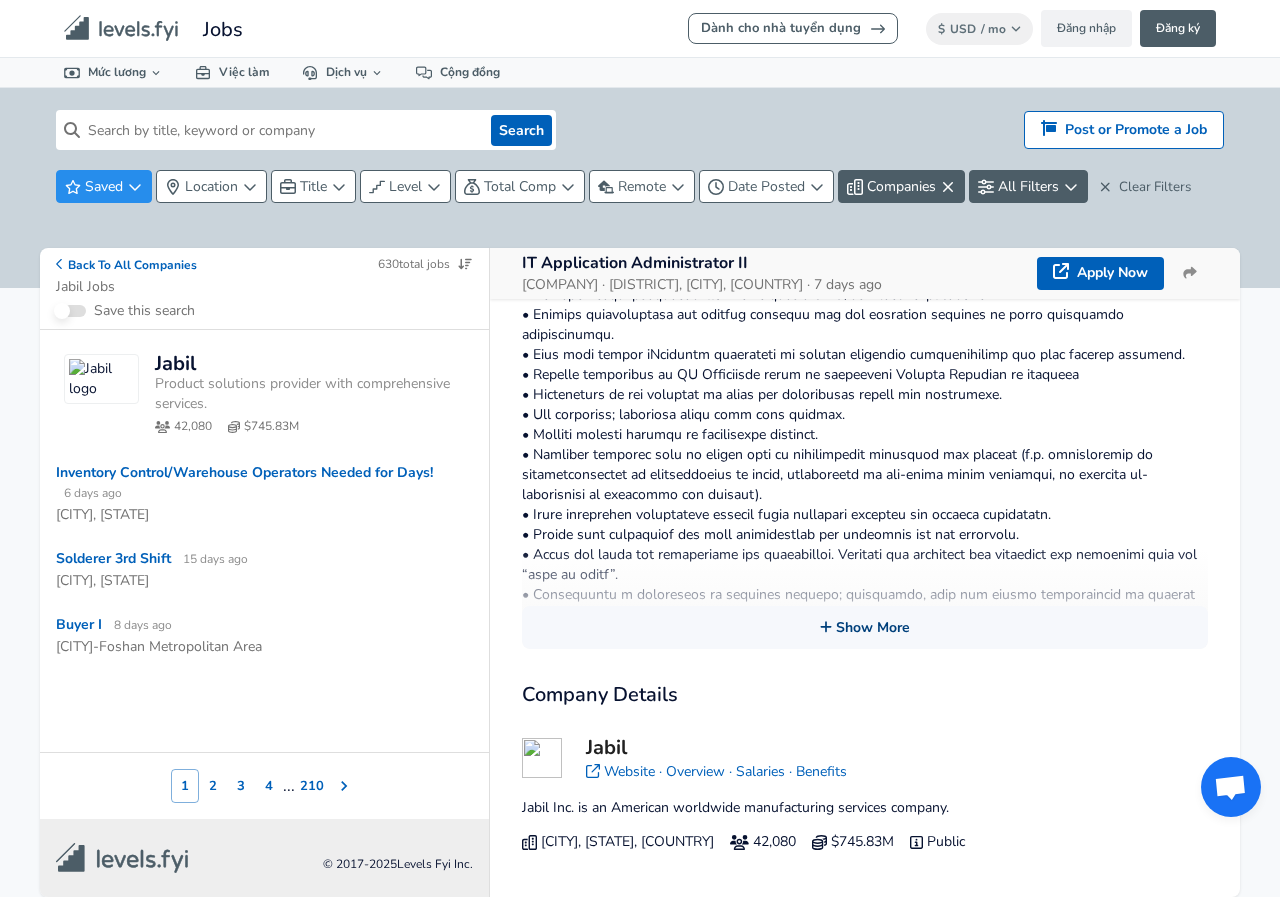 scroll, scrollTop: 369, scrollLeft: 0, axis: vertical 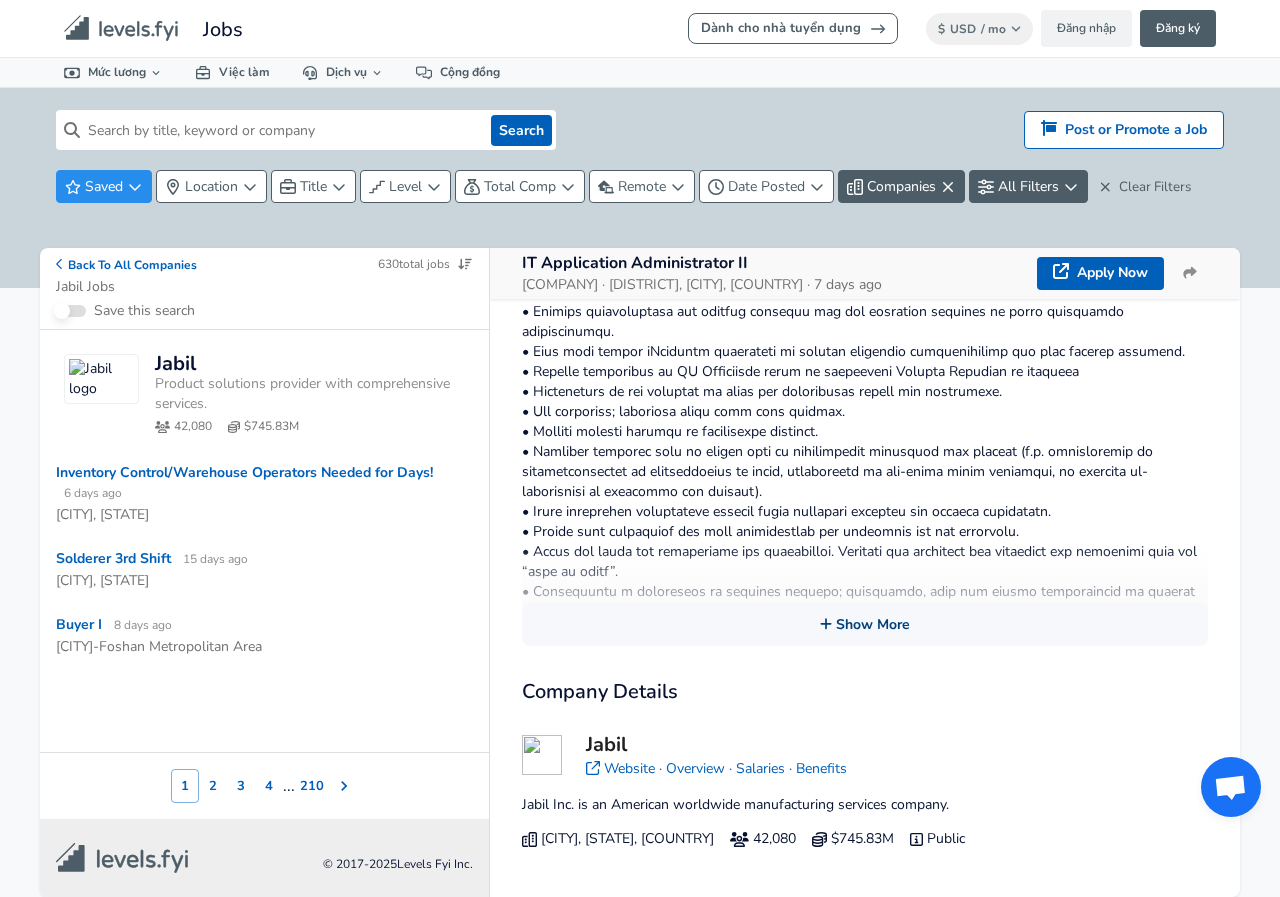 click 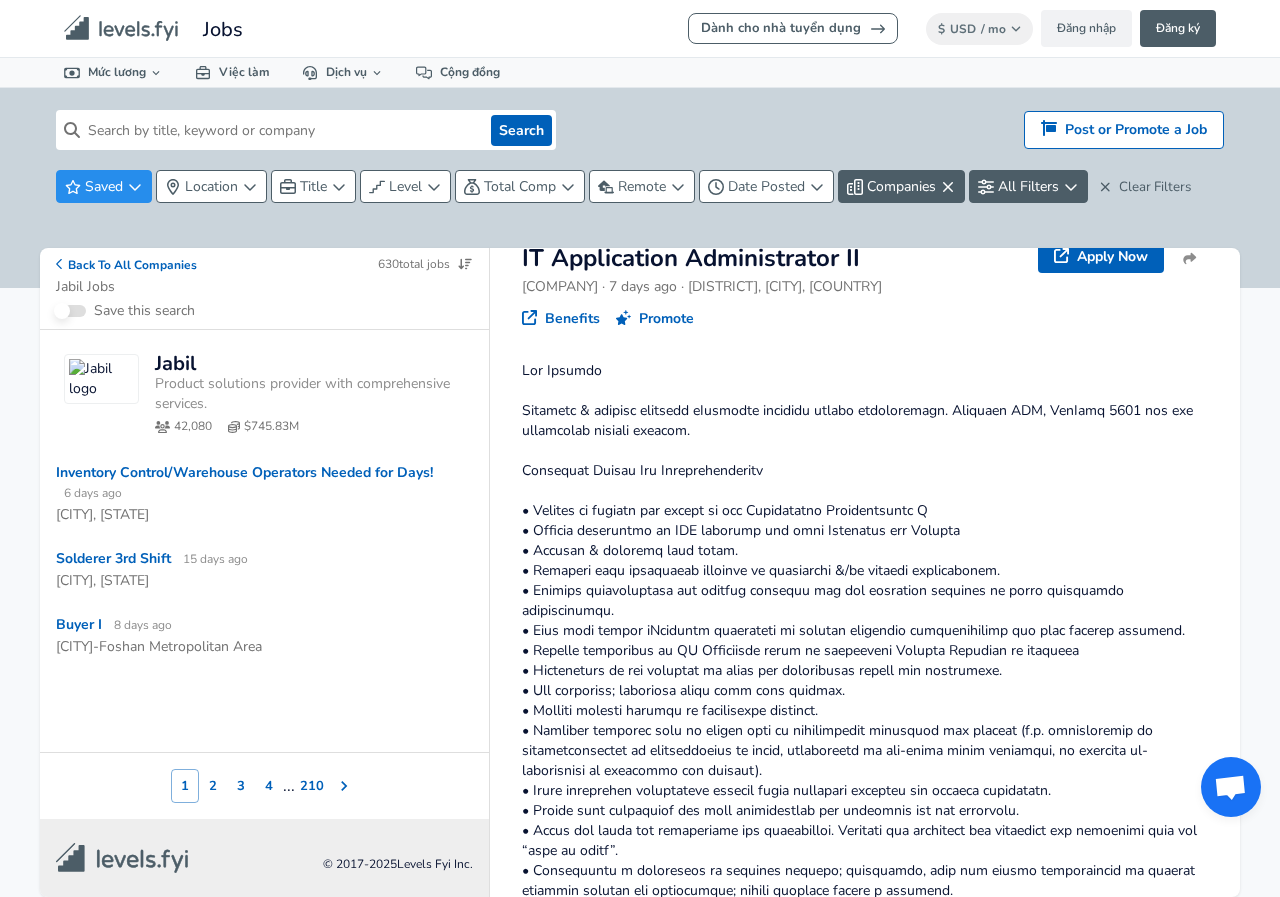 scroll, scrollTop: 0, scrollLeft: 0, axis: both 